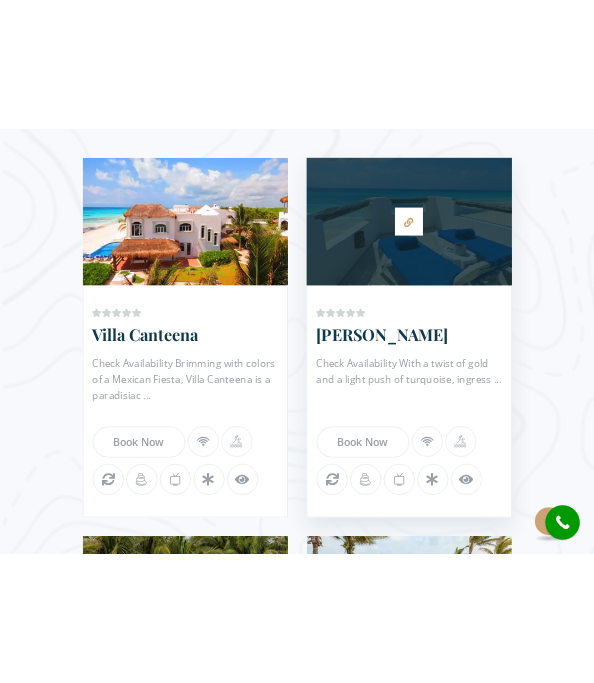 scroll, scrollTop: 1382, scrollLeft: 0, axis: vertical 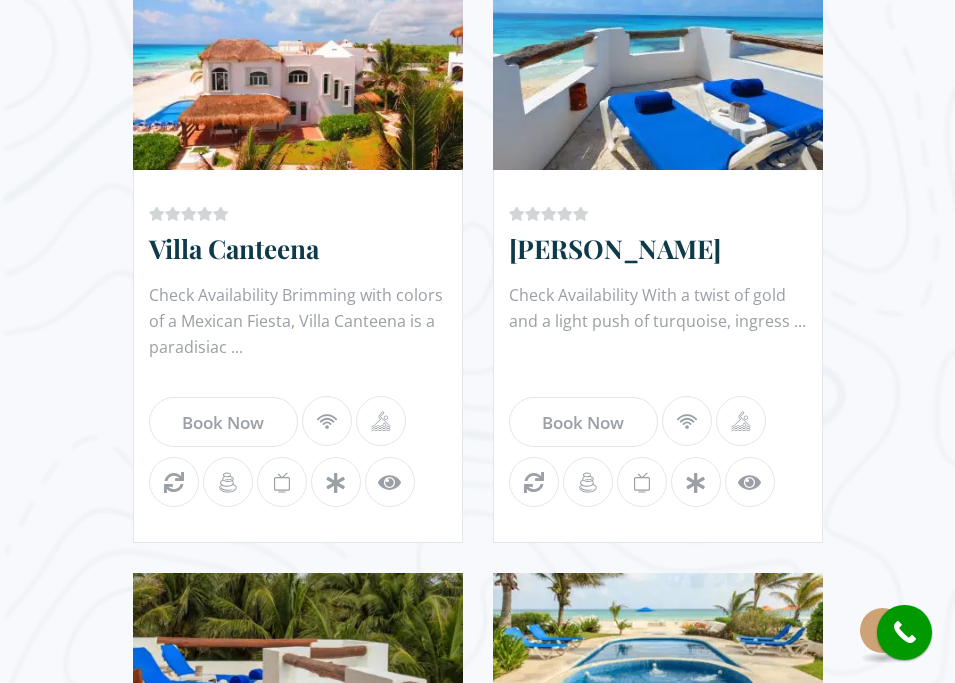 click on "Our Villas
artfully crafted with your comfort in mind.
Price
Starting From:
$1,065.0
Night
Villa Canteena
Check Availability Brimming with colors of a Mexican Fiesta, Villa Canteena is a paradisiac ...
Book Now" at bounding box center [477, 1189] 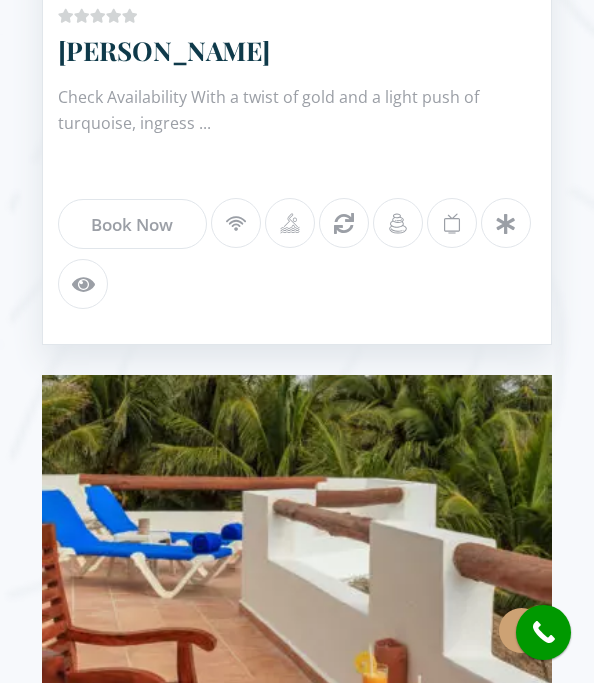 scroll, scrollTop: 2203, scrollLeft: 0, axis: vertical 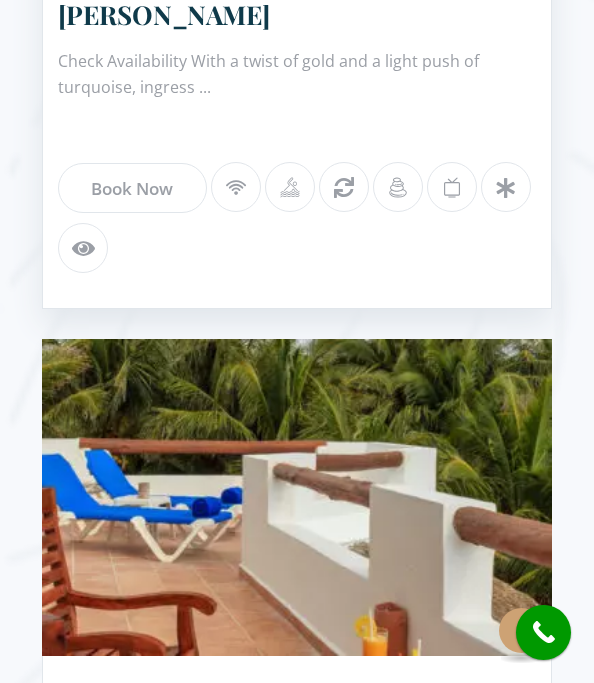 click at bounding box center [236, 187] 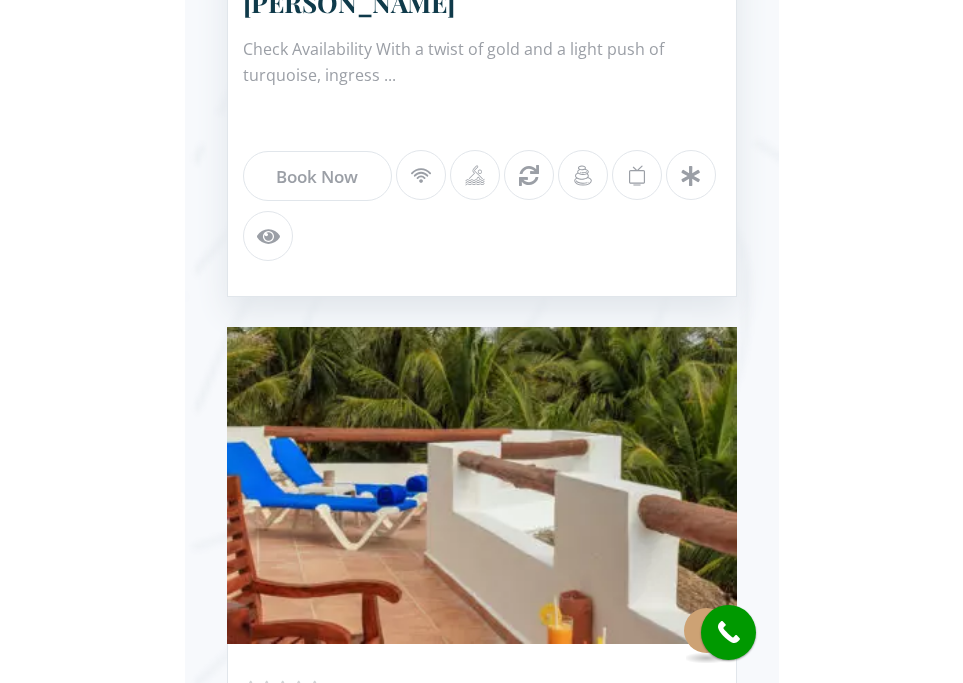 scroll, scrollTop: 2225, scrollLeft: 0, axis: vertical 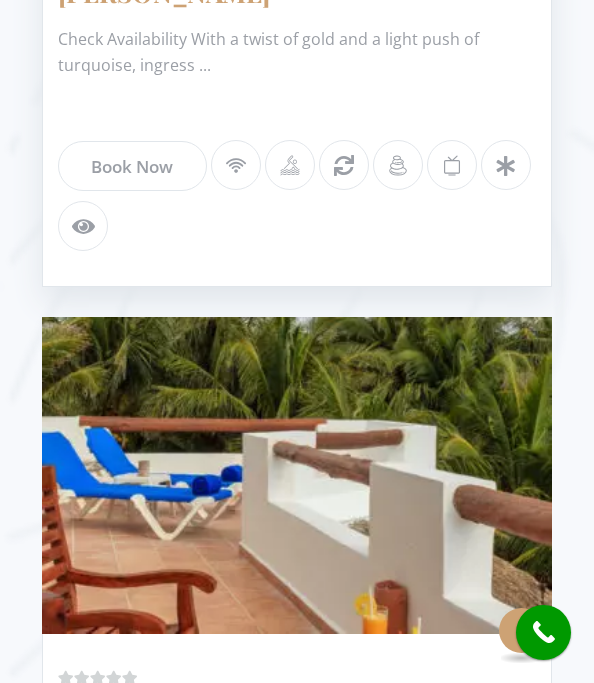 click on "[PERSON_NAME]" at bounding box center (164, -8) 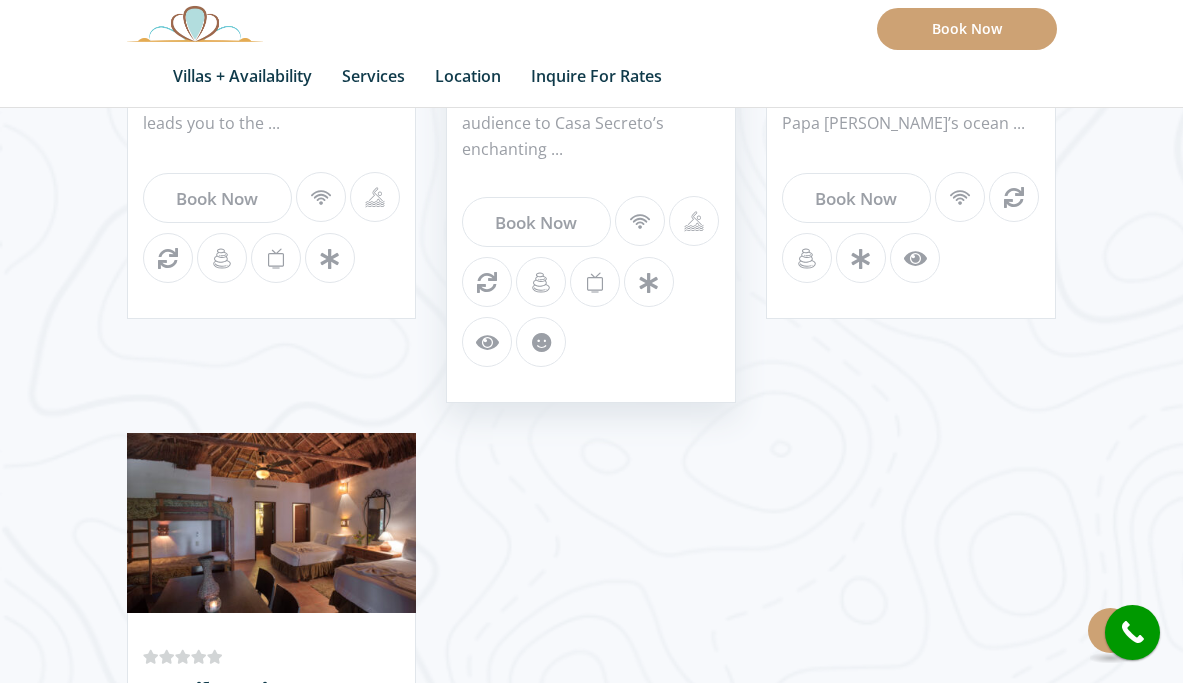 scroll, scrollTop: 2075, scrollLeft: 0, axis: vertical 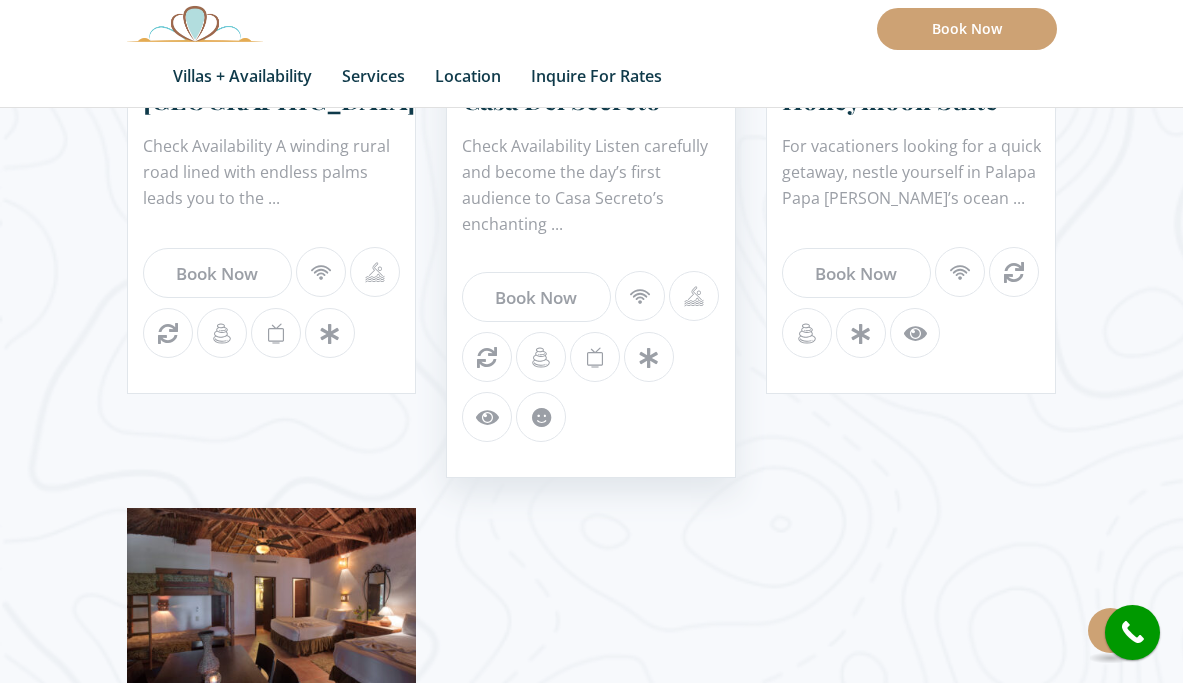 click at bounding box center (640, 296) 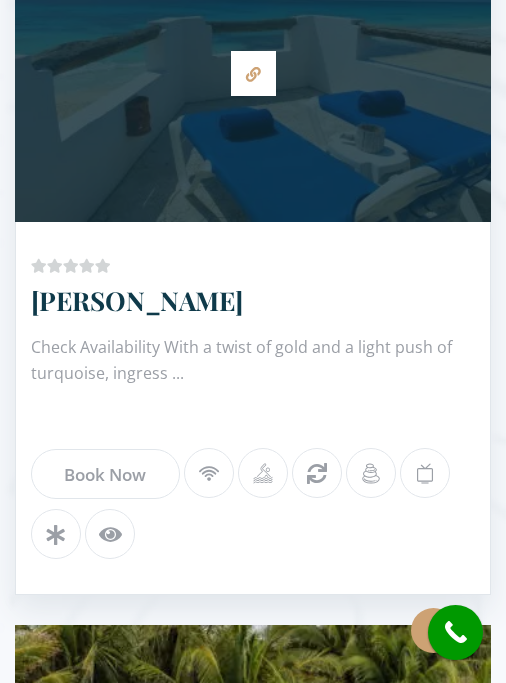 scroll, scrollTop: 1913, scrollLeft: 0, axis: vertical 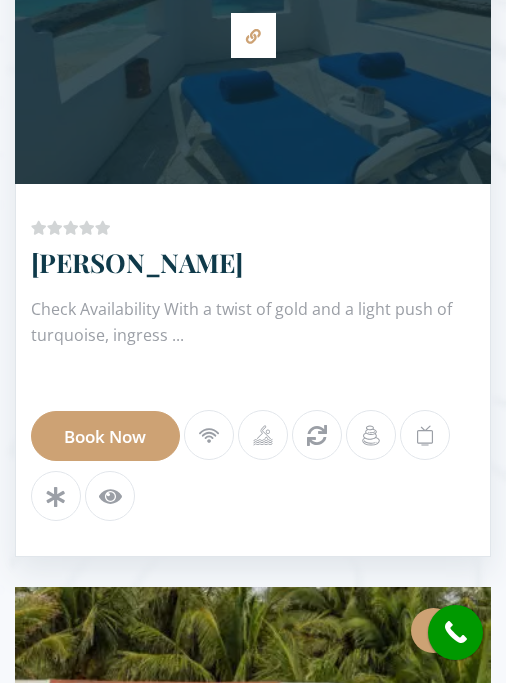 click on "Book Now" at bounding box center (105, 436) 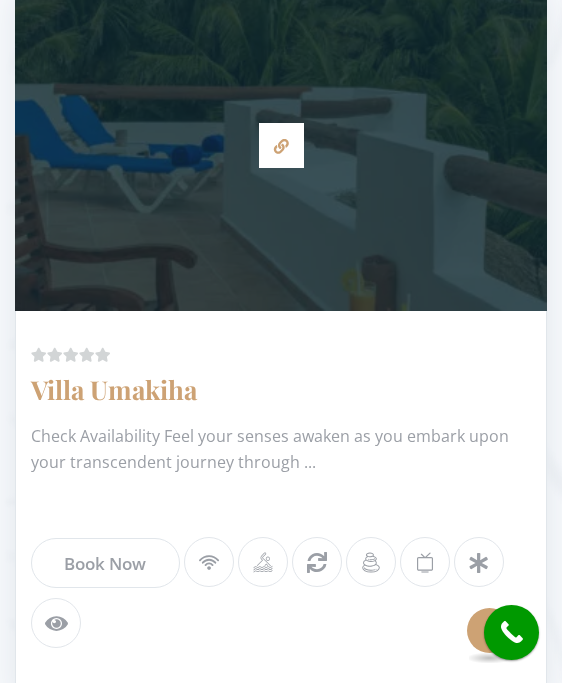 scroll, scrollTop: 2568, scrollLeft: 0, axis: vertical 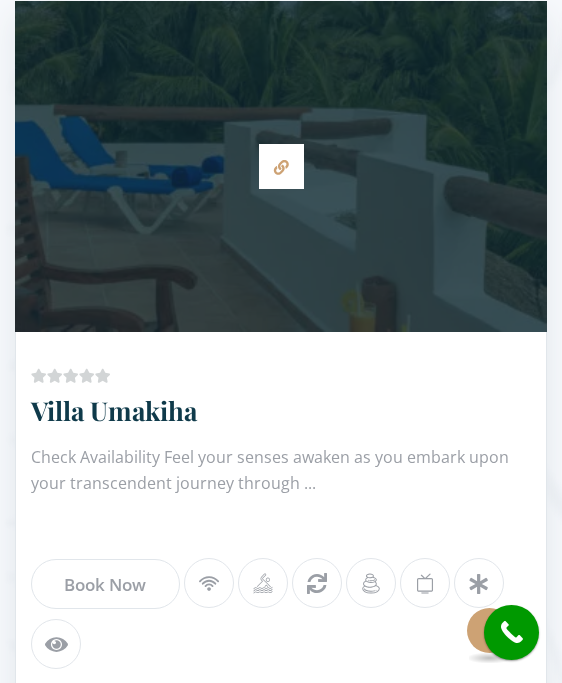 click on "Price
Starting From:
$1,215.0
Night
Villa Umakiha
Check Availability Feel your senses awaken as you embark upon your transcendent journey through ...
Book Now" at bounding box center (281, 518) 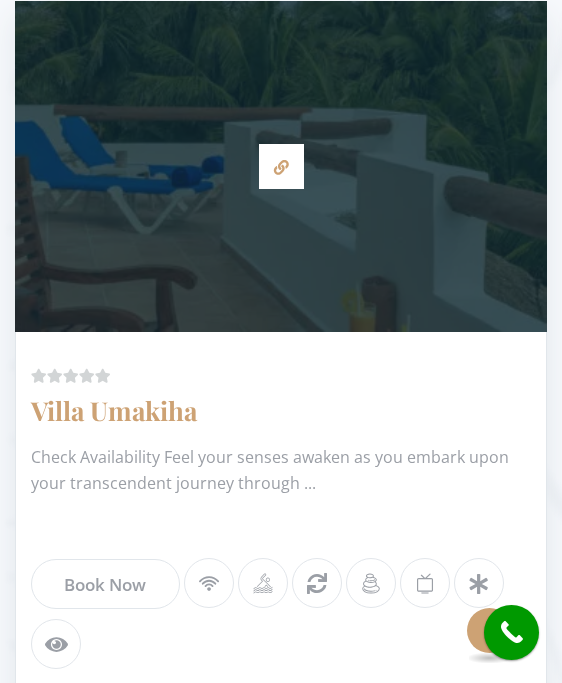 click on "Villa Umakiha" at bounding box center [114, 410] 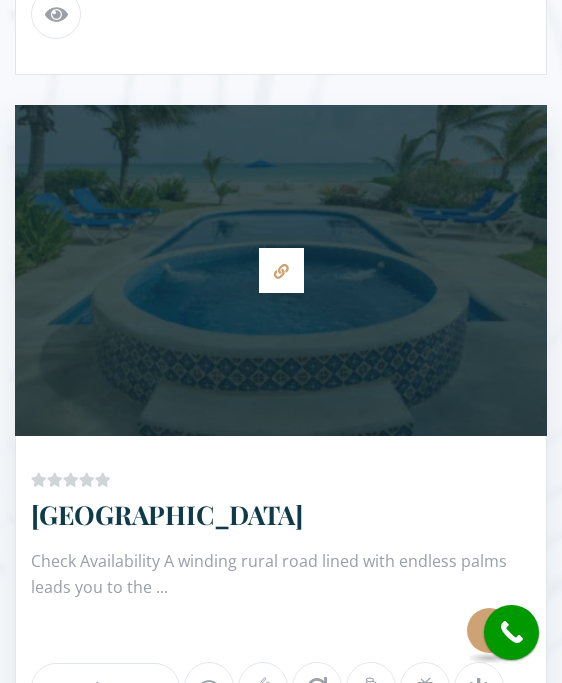scroll, scrollTop: 3273, scrollLeft: 0, axis: vertical 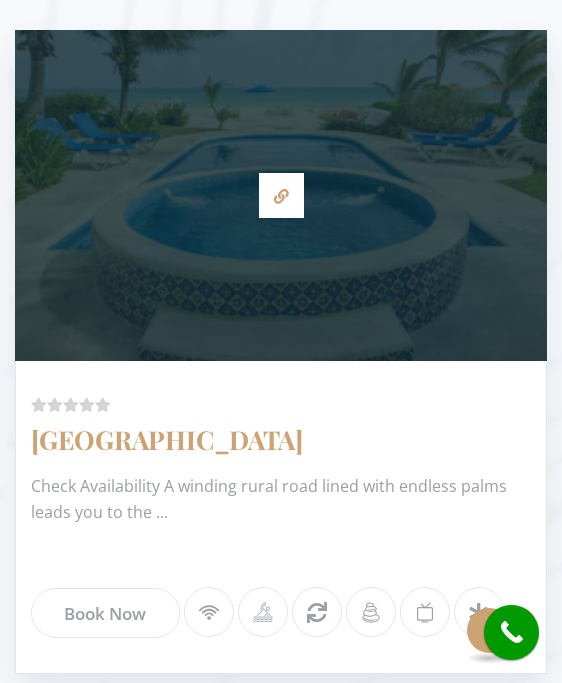 click on "[GEOGRAPHIC_DATA]" at bounding box center (167, 439) 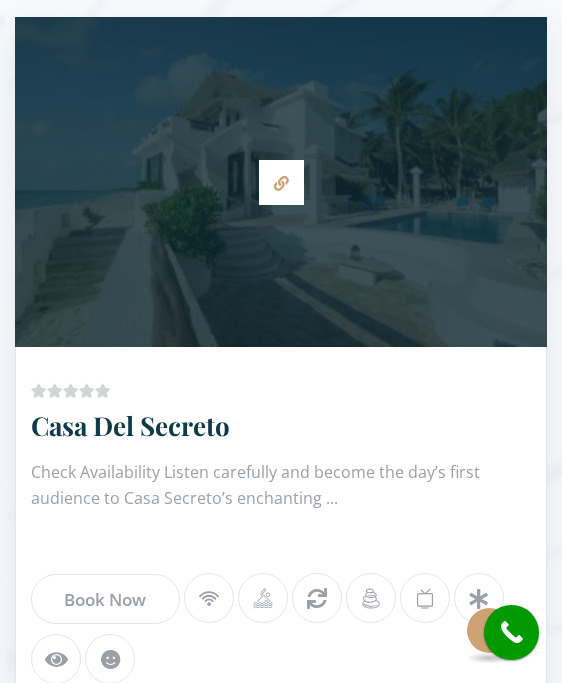 scroll, scrollTop: 4011, scrollLeft: 0, axis: vertical 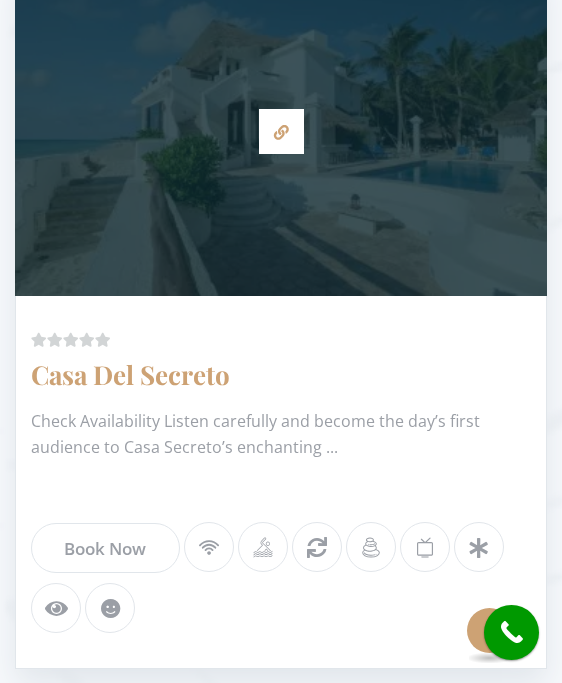 click on "Casa Del Secreto" at bounding box center [130, 374] 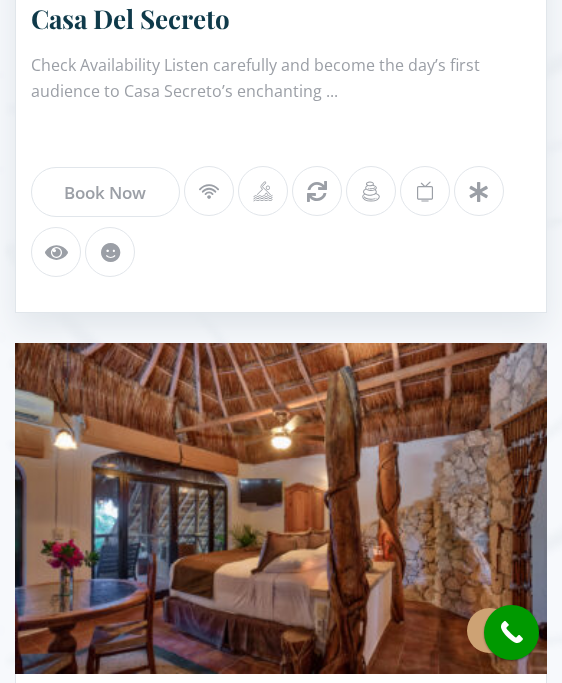 scroll, scrollTop: 4764, scrollLeft: 0, axis: vertical 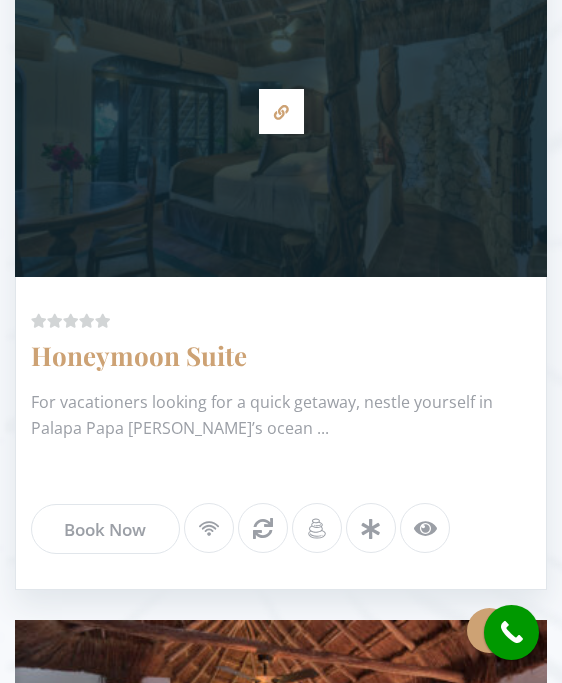 click on "Honeymoon Suite" at bounding box center (139, 355) 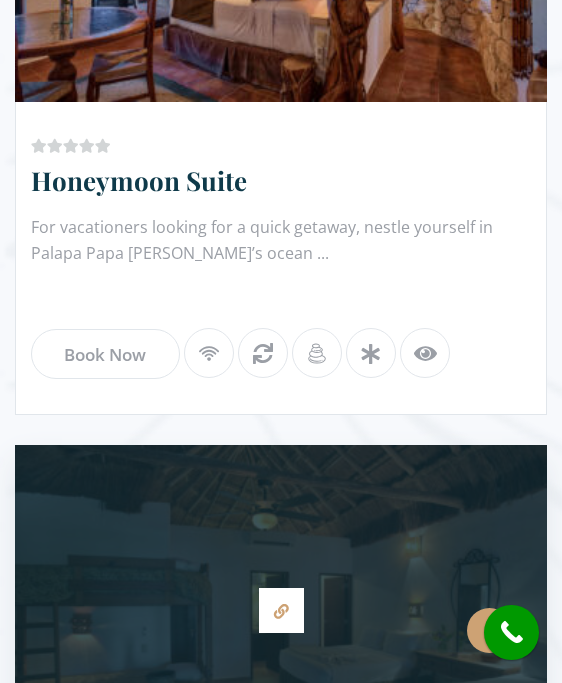 scroll, scrollTop: 4917, scrollLeft: 0, axis: vertical 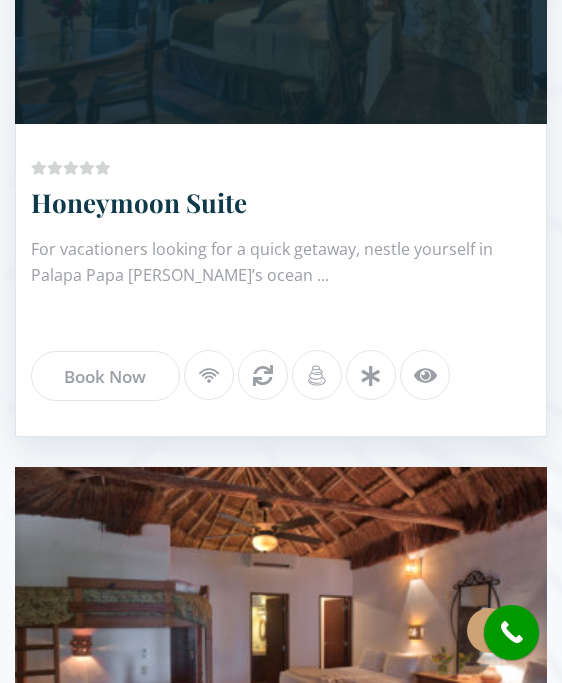 click at bounding box center [425, 375] 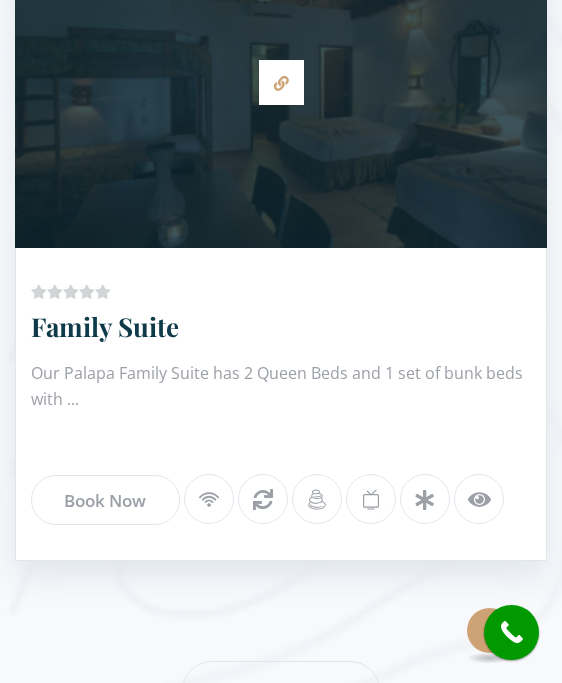 scroll, scrollTop: 5488, scrollLeft: 0, axis: vertical 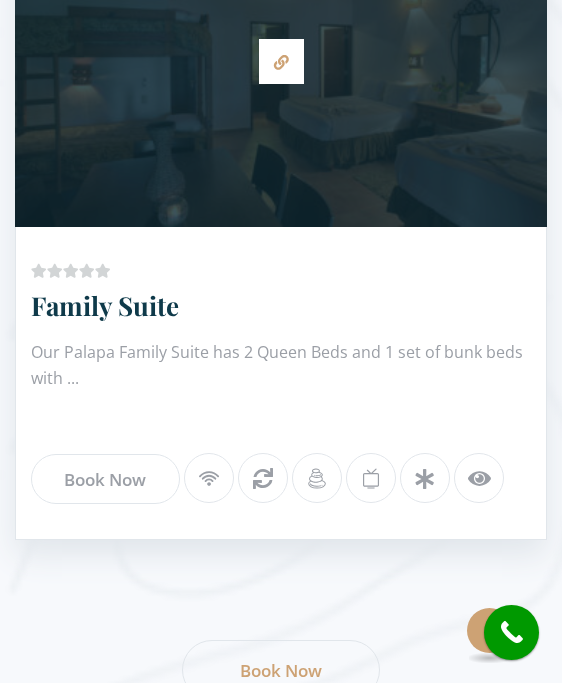 click on "Family Suite" at bounding box center [283, 313] 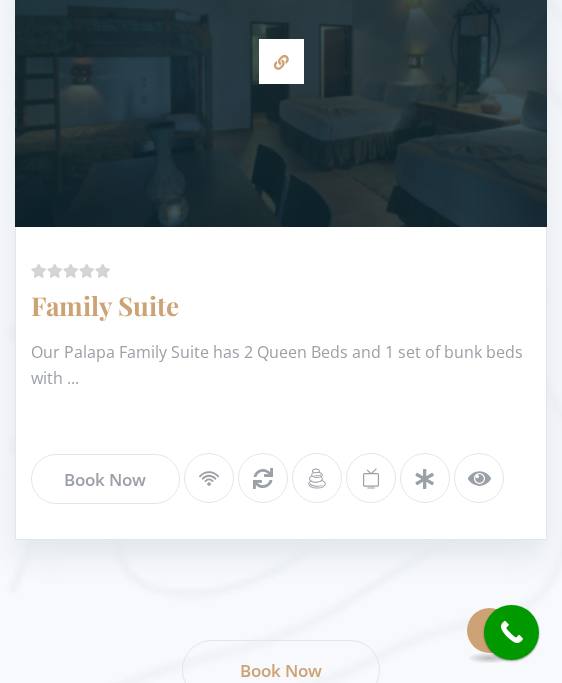 click on "Family Suite" at bounding box center (105, 305) 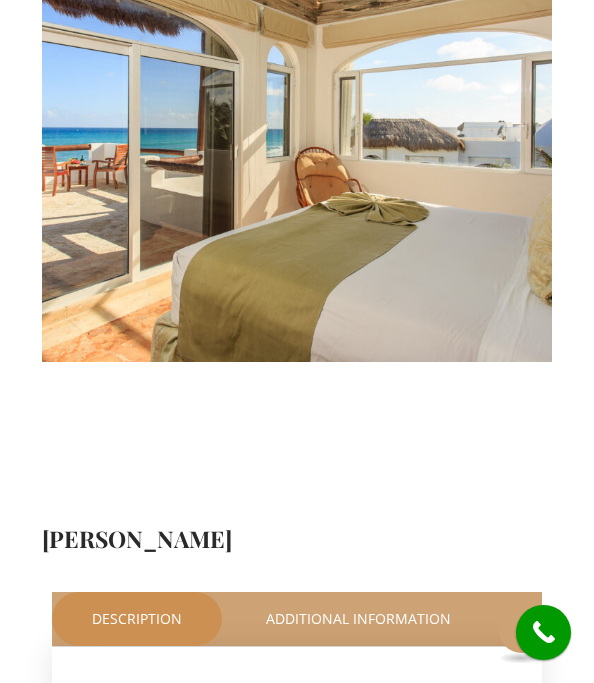 scroll, scrollTop: 785, scrollLeft: 0, axis: vertical 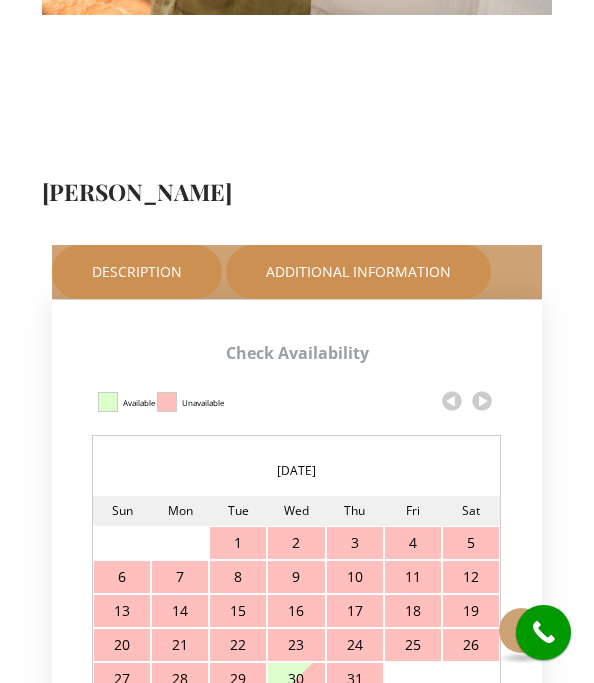 click on "Additional Information" at bounding box center (358, 272) 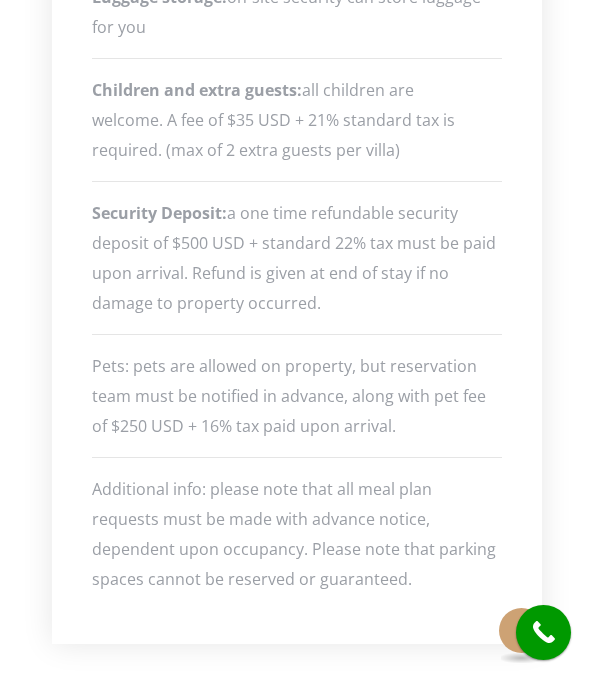 scroll, scrollTop: 1166, scrollLeft: 0, axis: vertical 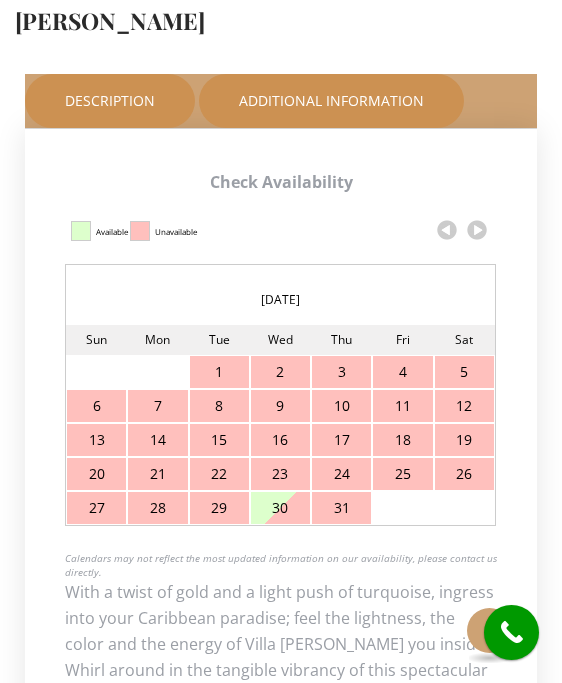 click on "Additional Information" at bounding box center (331, 101) 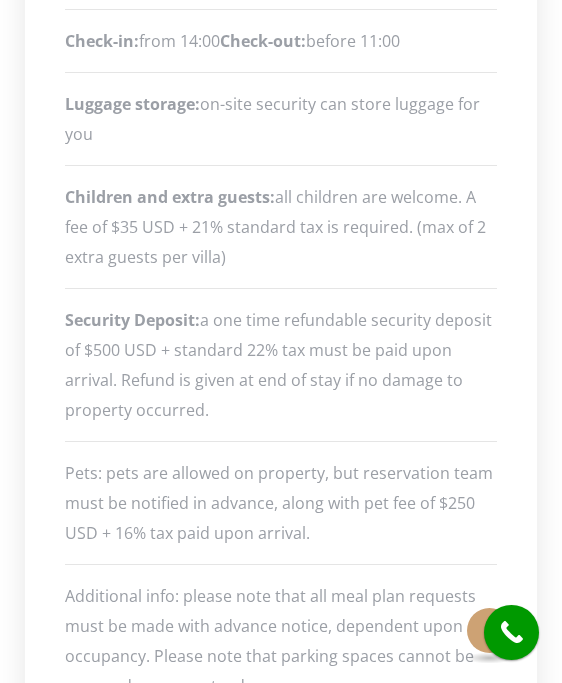 scroll, scrollTop: 1163, scrollLeft: 0, axis: vertical 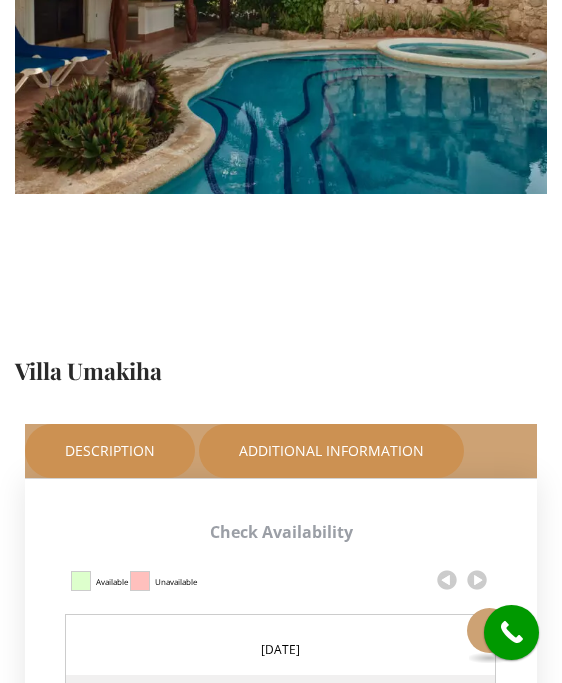 click on "Additional Information" at bounding box center [331, 451] 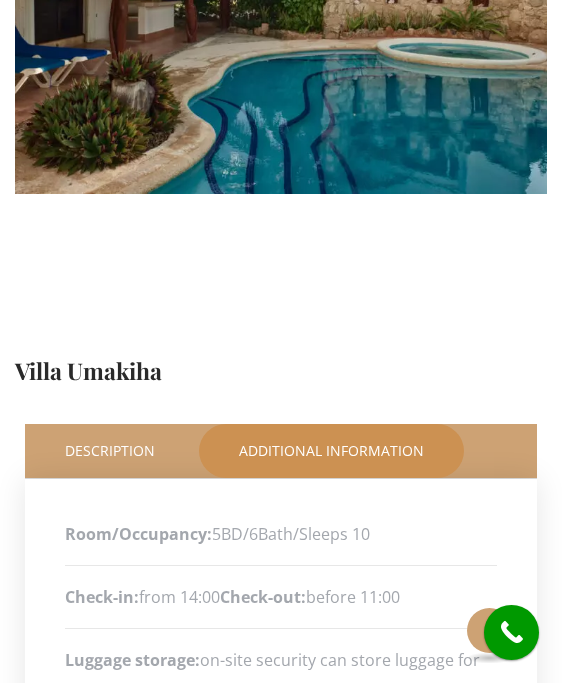 click on "Additional Information" at bounding box center [331, 451] 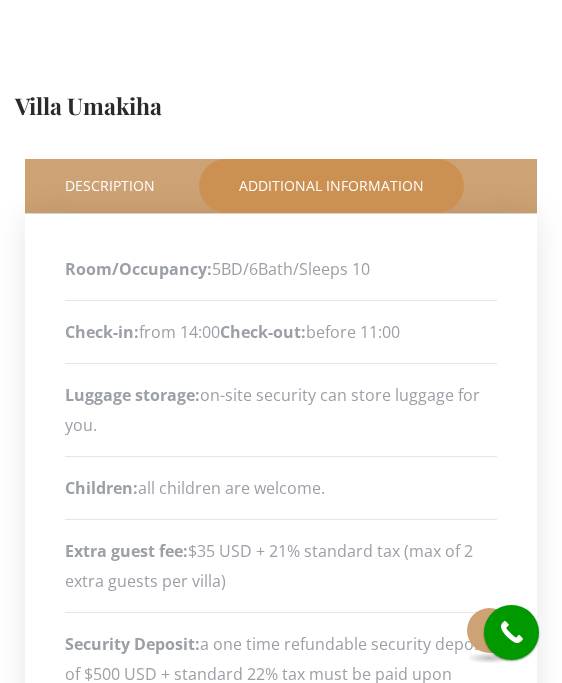 scroll, scrollTop: 1039, scrollLeft: 0, axis: vertical 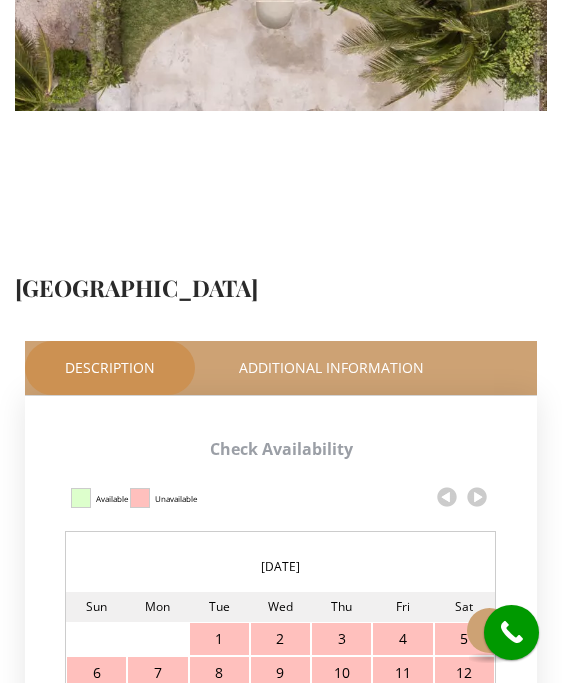 click on "Check Availability
Calendar Updated on 2025, July 30 at 03:31 pm
Available
Unavailable
July 2025
Sun Mon Tue Wed Thu Fri Sat     1 2 3 4 5 6 7 8 9 10 11 12 13 14 15 16 17 18 19 20 21 22 23 24 25 26 27 28 29 30 31
Villa Tortuga
Check In
Check Out
1" at bounding box center (281, 1160) 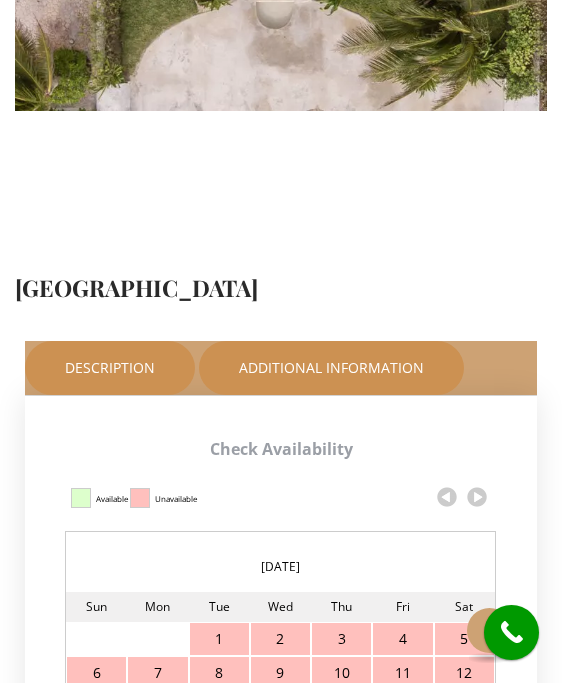 click on "Additional Information" at bounding box center [331, 368] 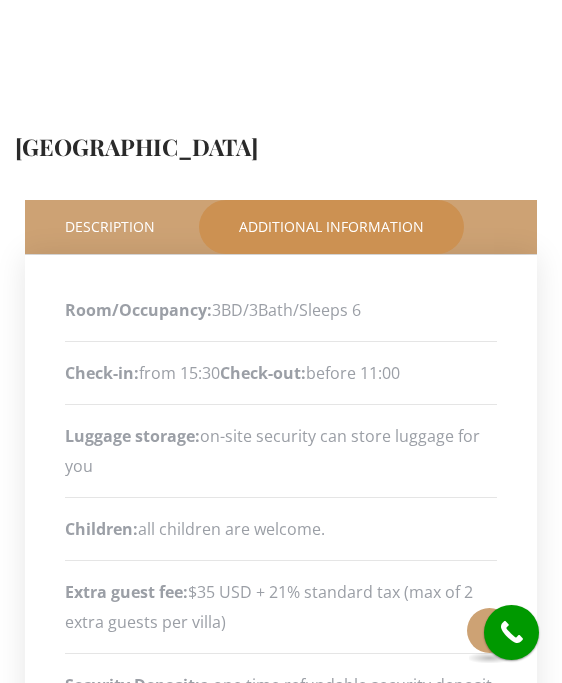 scroll, scrollTop: 360, scrollLeft: 0, axis: vertical 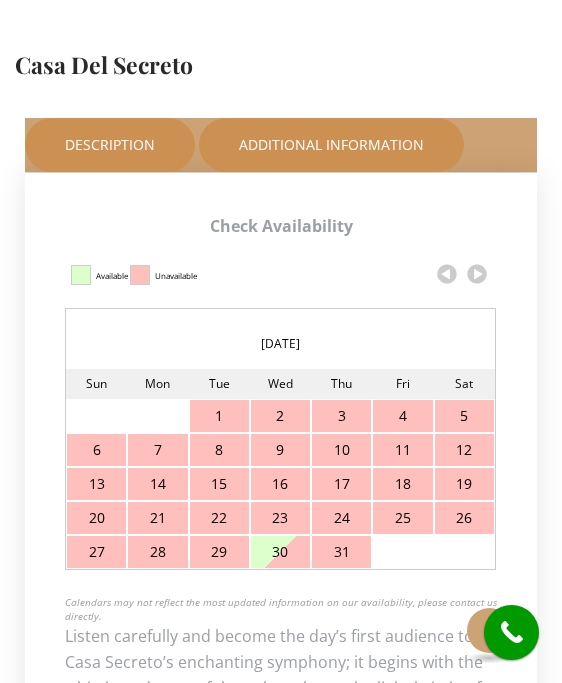 click on "Additional Information" at bounding box center [331, 145] 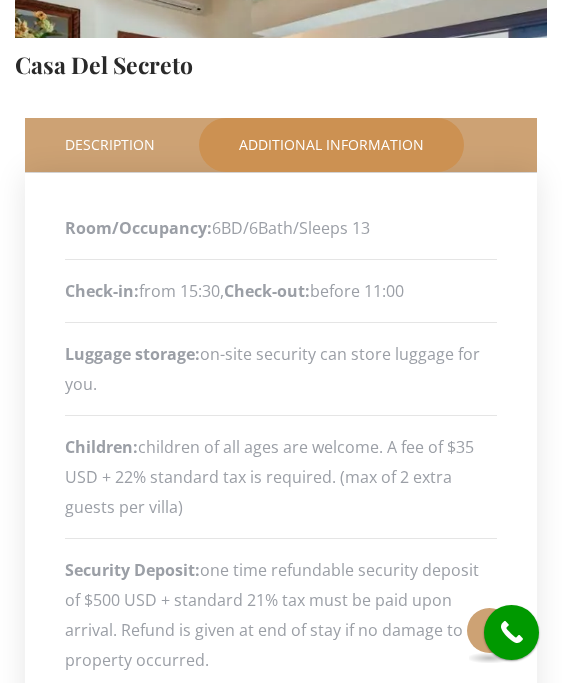 scroll, scrollTop: 442, scrollLeft: 0, axis: vertical 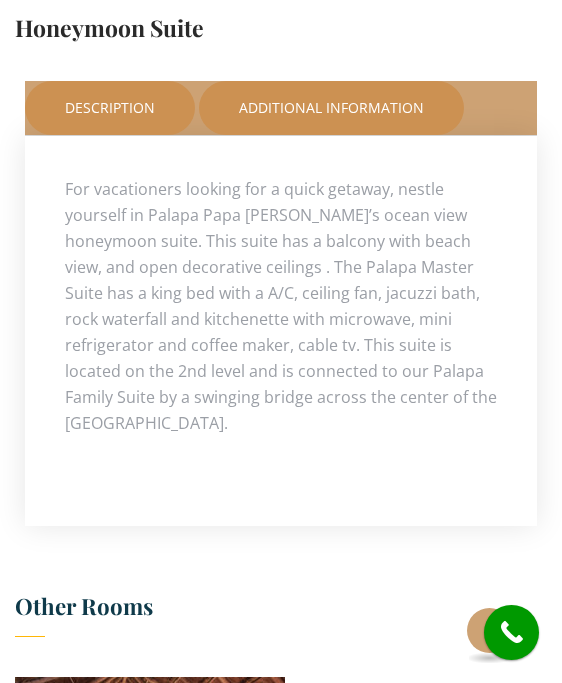 click on "Additional Information" at bounding box center (331, 108) 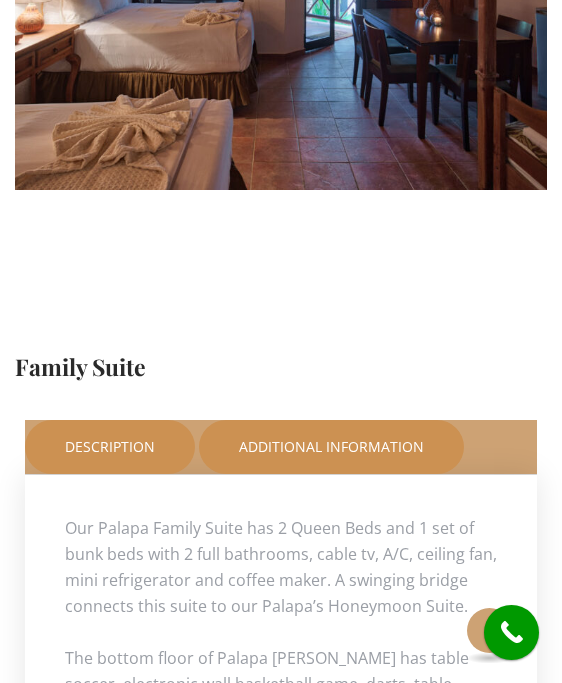 click on "Additional Information" at bounding box center [331, 447] 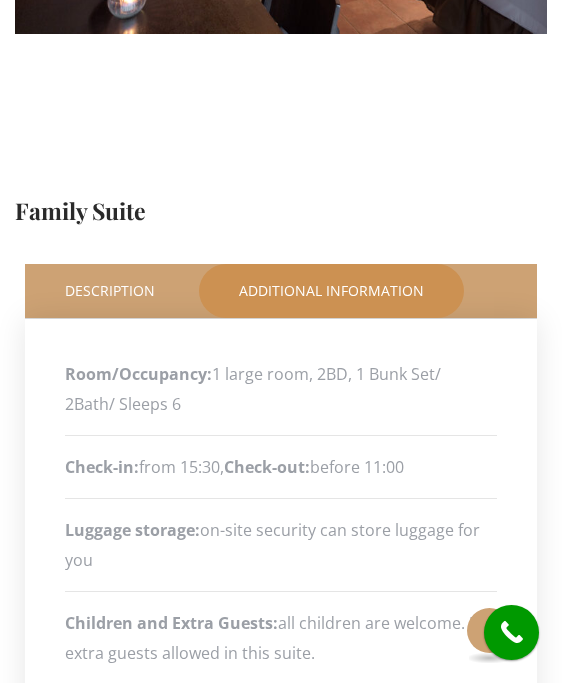 scroll, scrollTop: 296, scrollLeft: 0, axis: vertical 